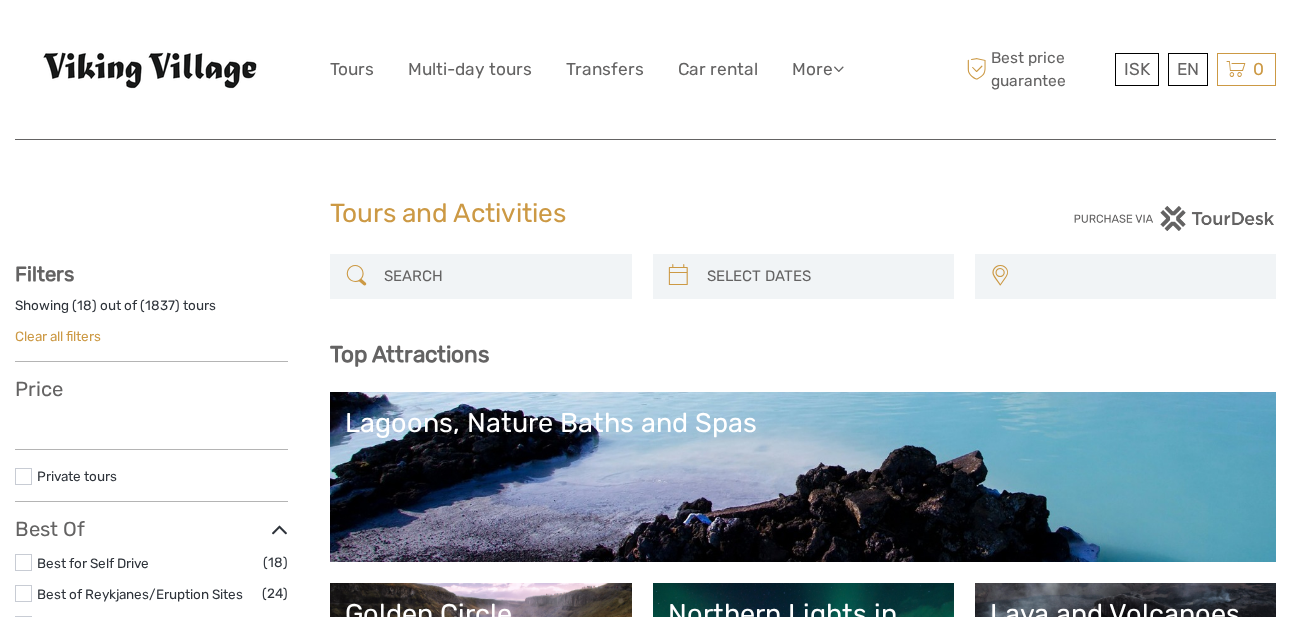 select 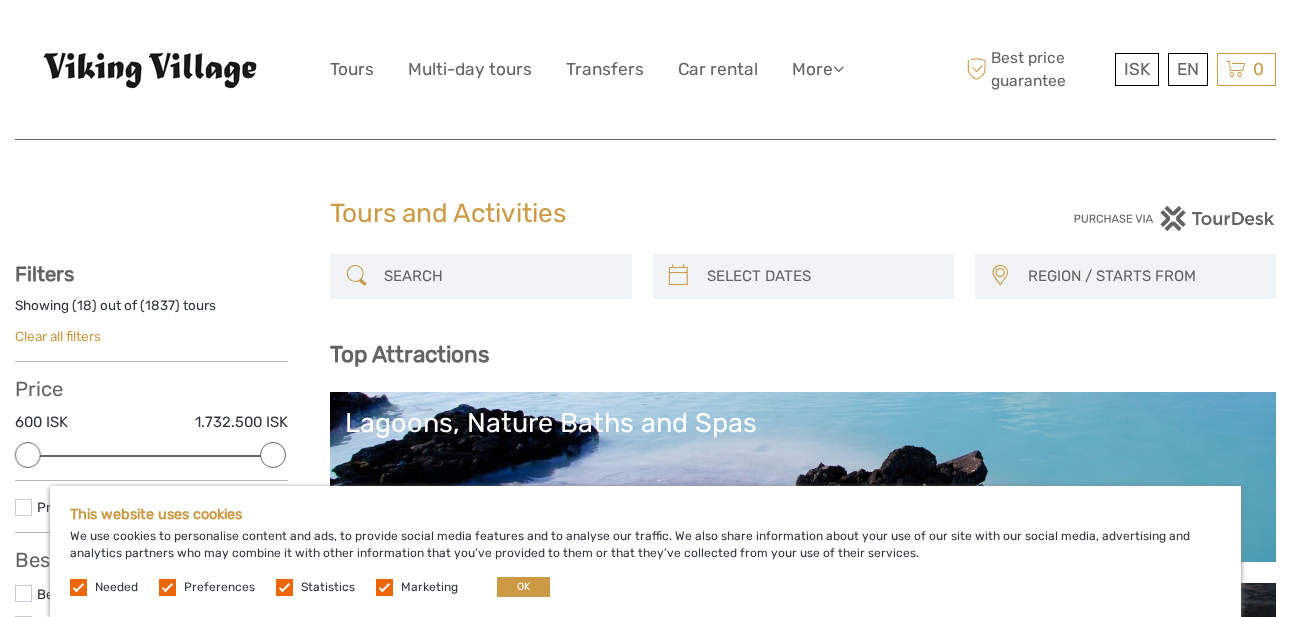 scroll, scrollTop: 0, scrollLeft: 0, axis: both 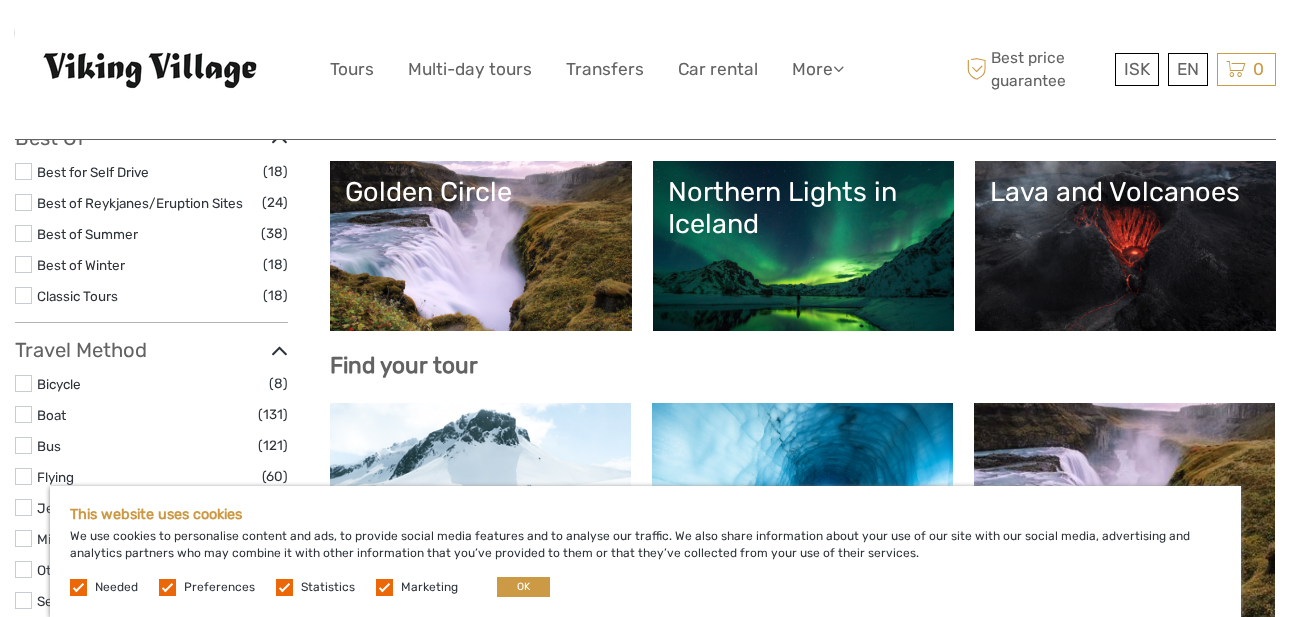 click on "Northern Lights in Iceland" at bounding box center [803, 208] 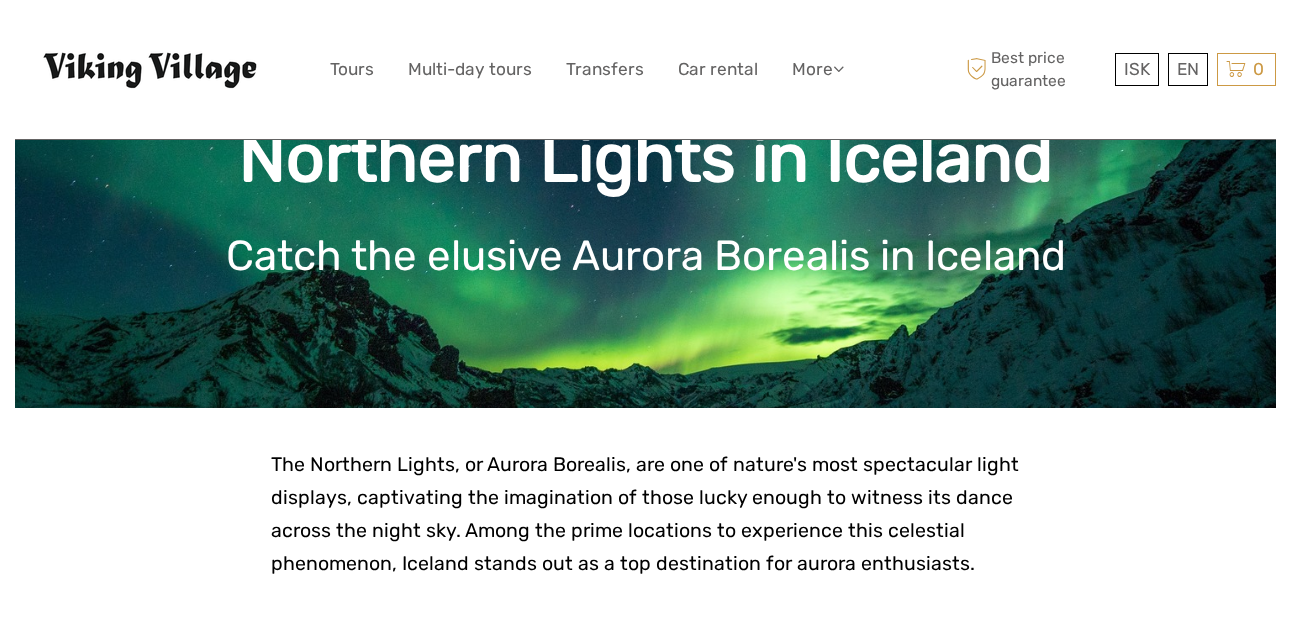 scroll, scrollTop: 245, scrollLeft: 0, axis: vertical 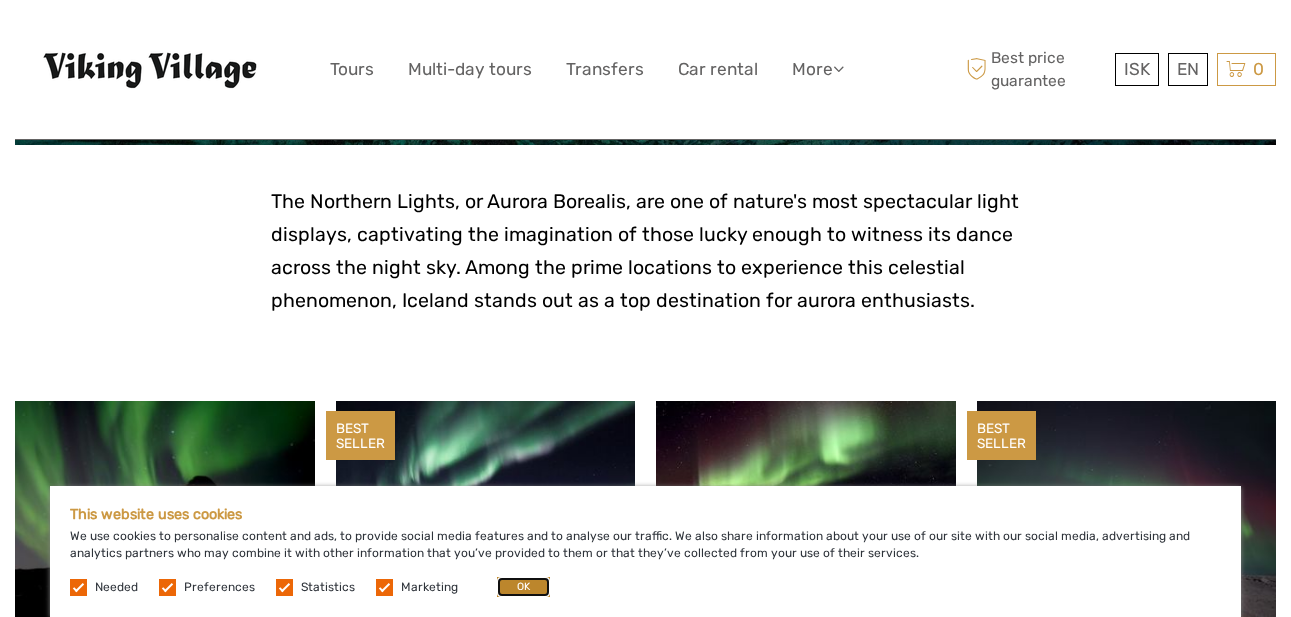 click on "OK" at bounding box center [523, 587] 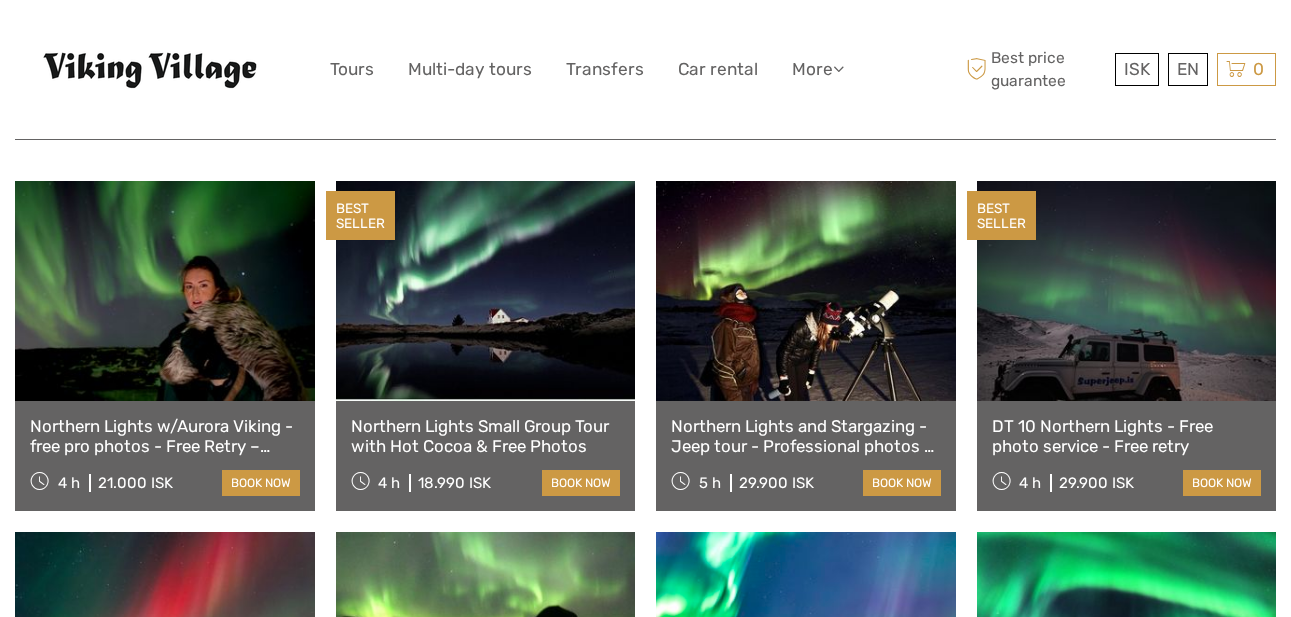 scroll, scrollTop: 725, scrollLeft: 0, axis: vertical 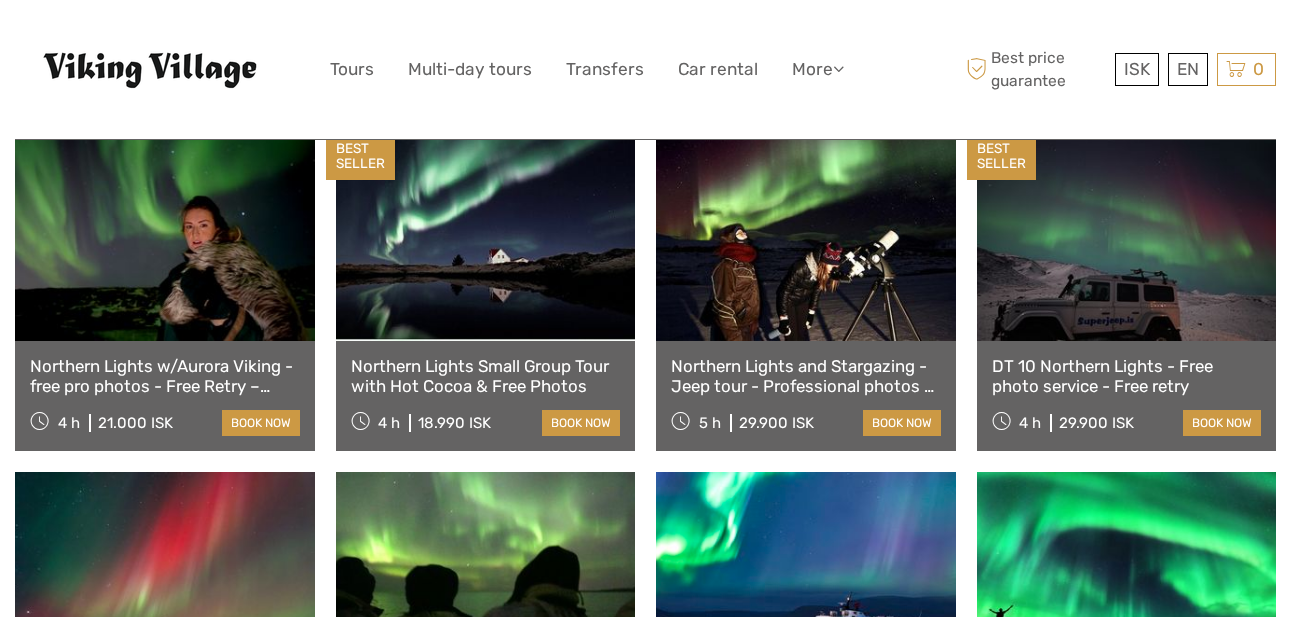 click on "Northern Lights w/Aurora Viking - free pro photos - Free Retry – minibus" at bounding box center (165, 376) 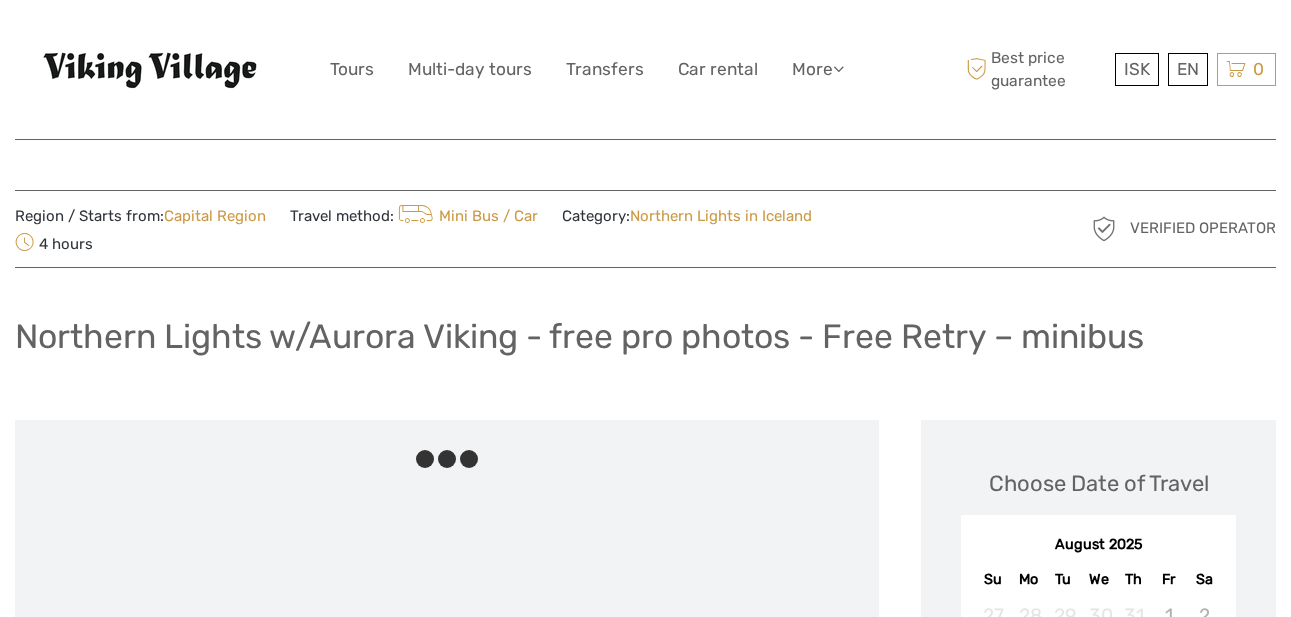scroll, scrollTop: 0, scrollLeft: 0, axis: both 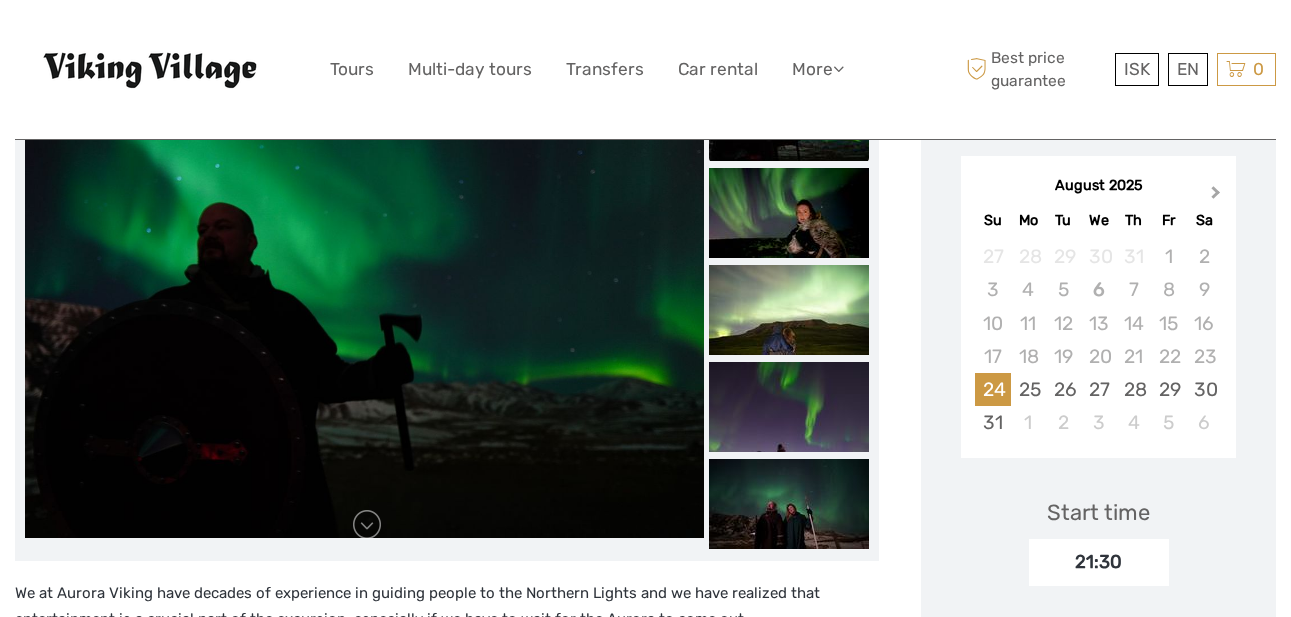 click on "Next Month" at bounding box center (1218, 197) 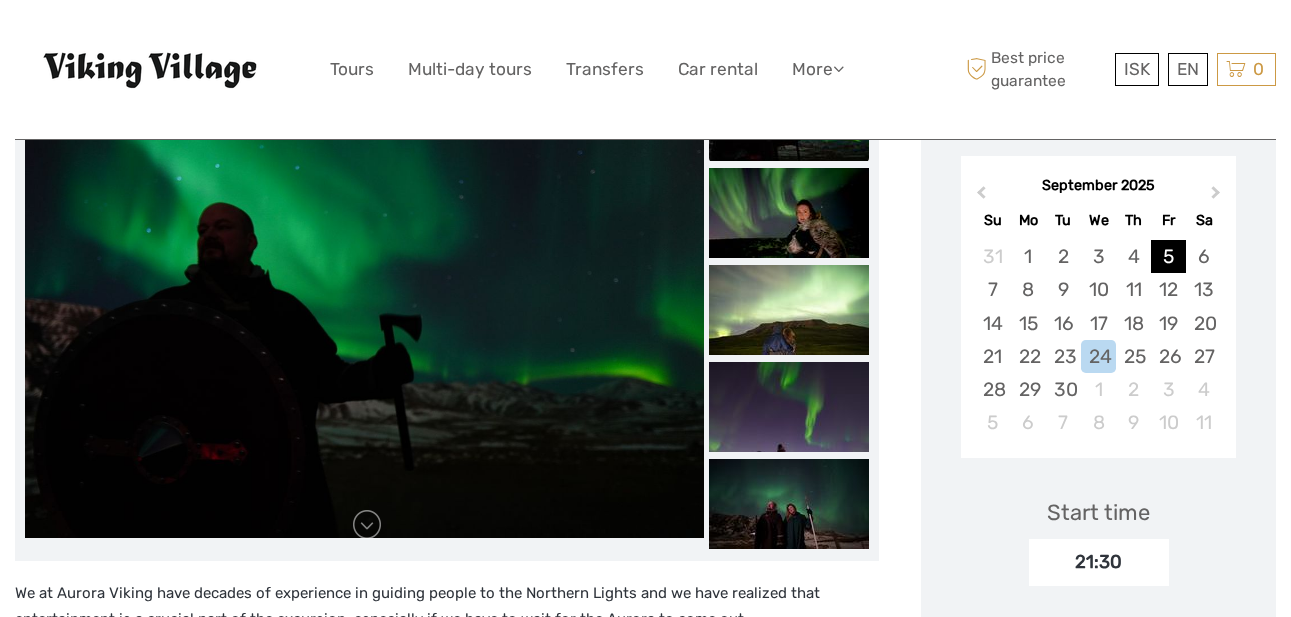 click on "5" at bounding box center [1168, 256] 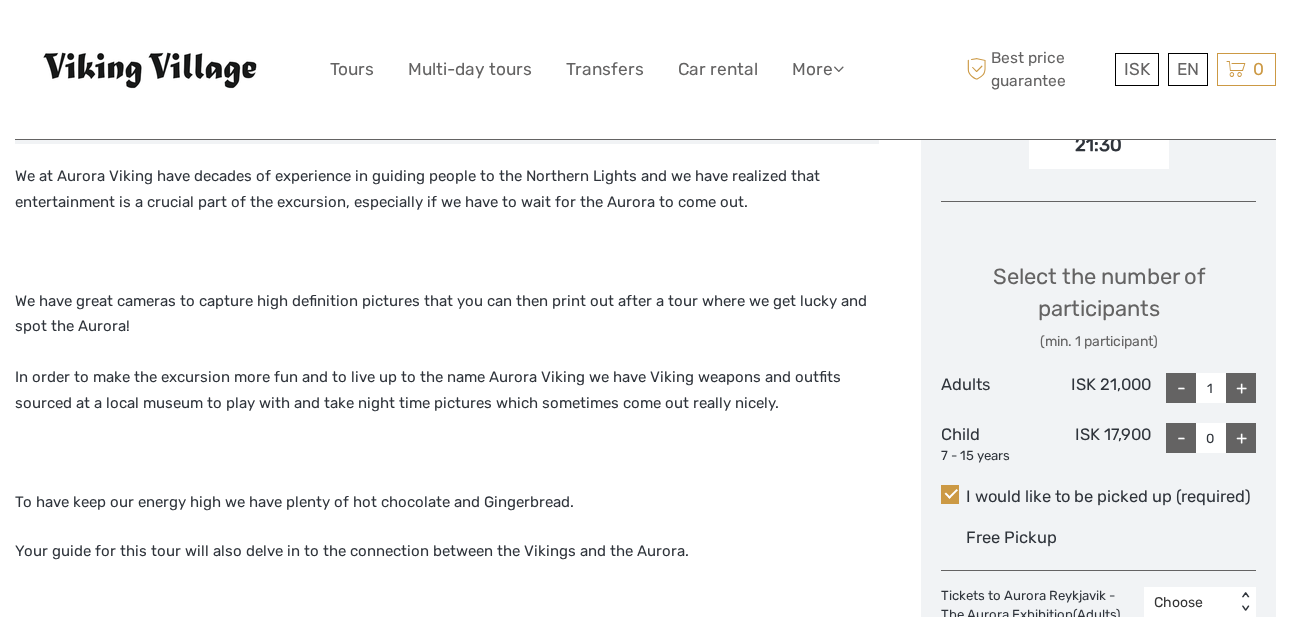 scroll, scrollTop: 777, scrollLeft: 0, axis: vertical 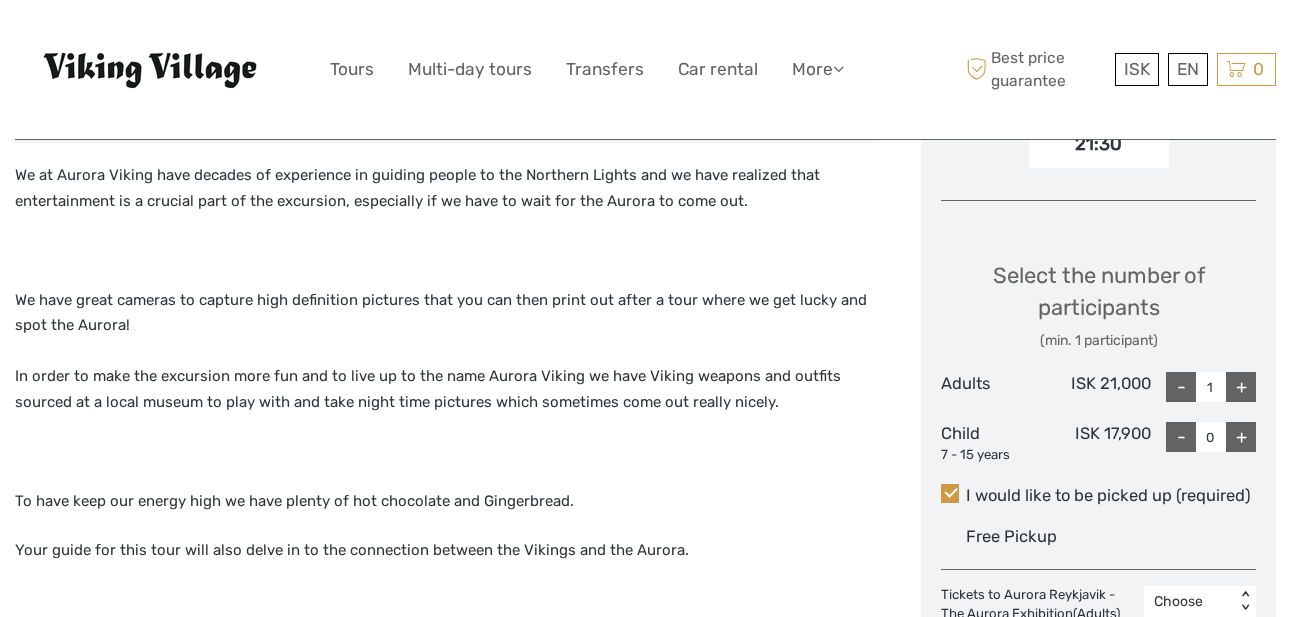 click on "+" at bounding box center (1241, 437) 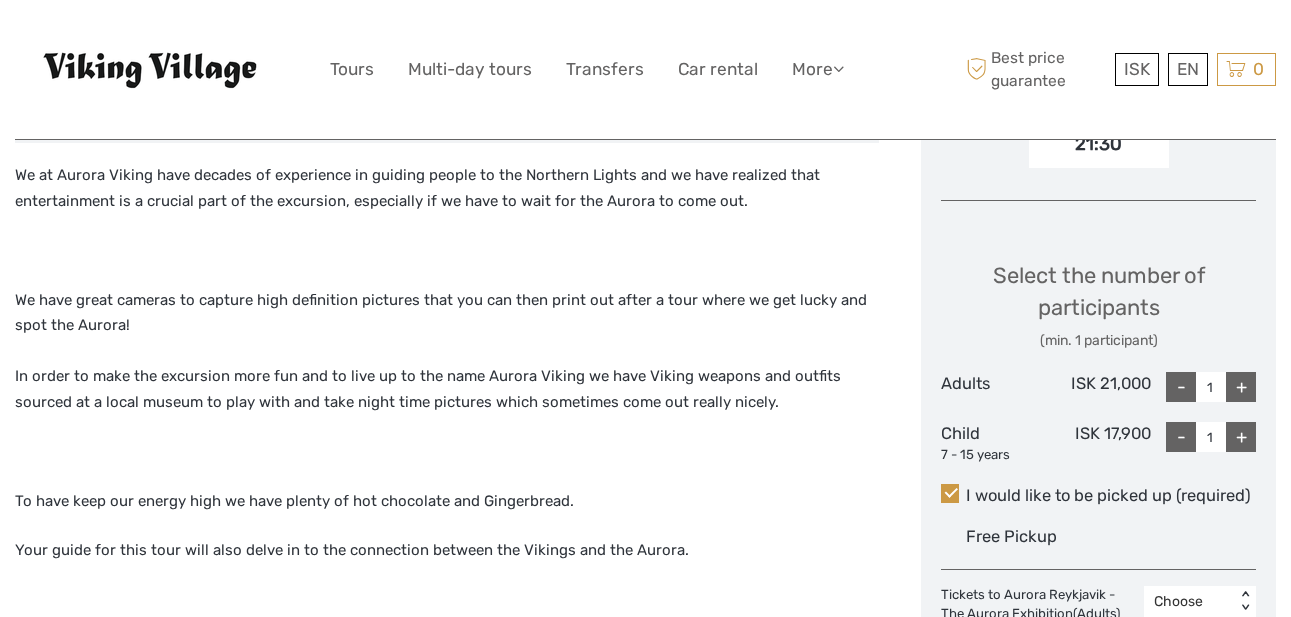 click on "+" at bounding box center (1241, 437) 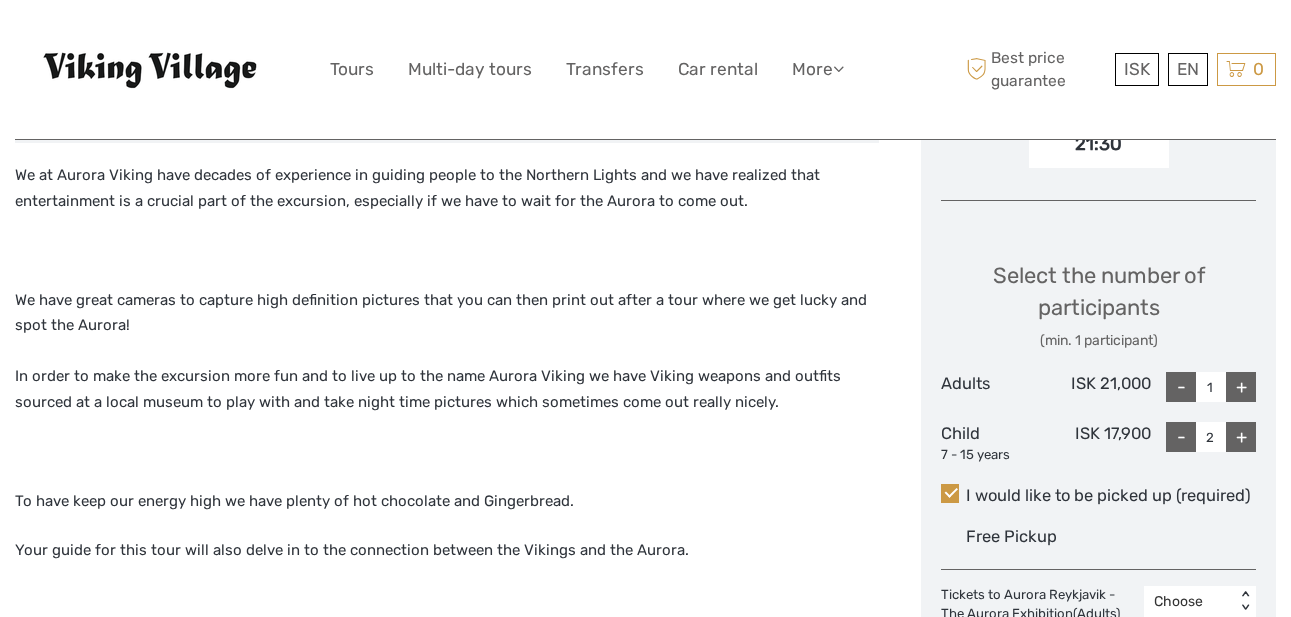 click on "+" at bounding box center (1241, 387) 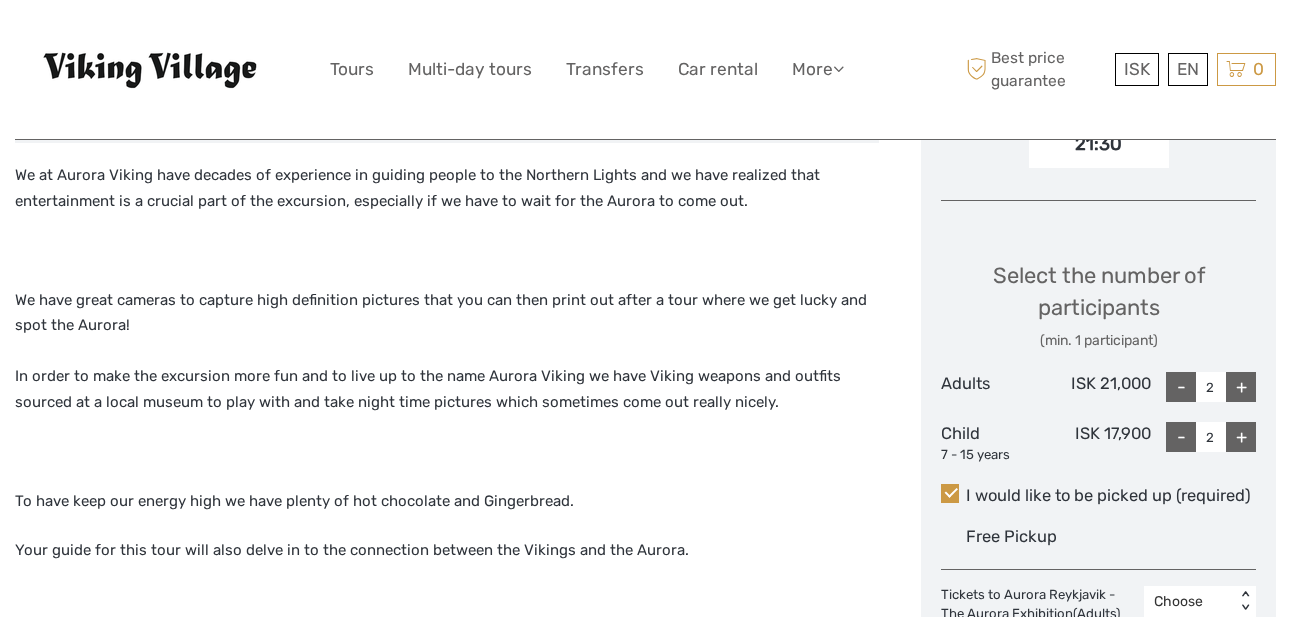 click on "+" at bounding box center [1241, 387] 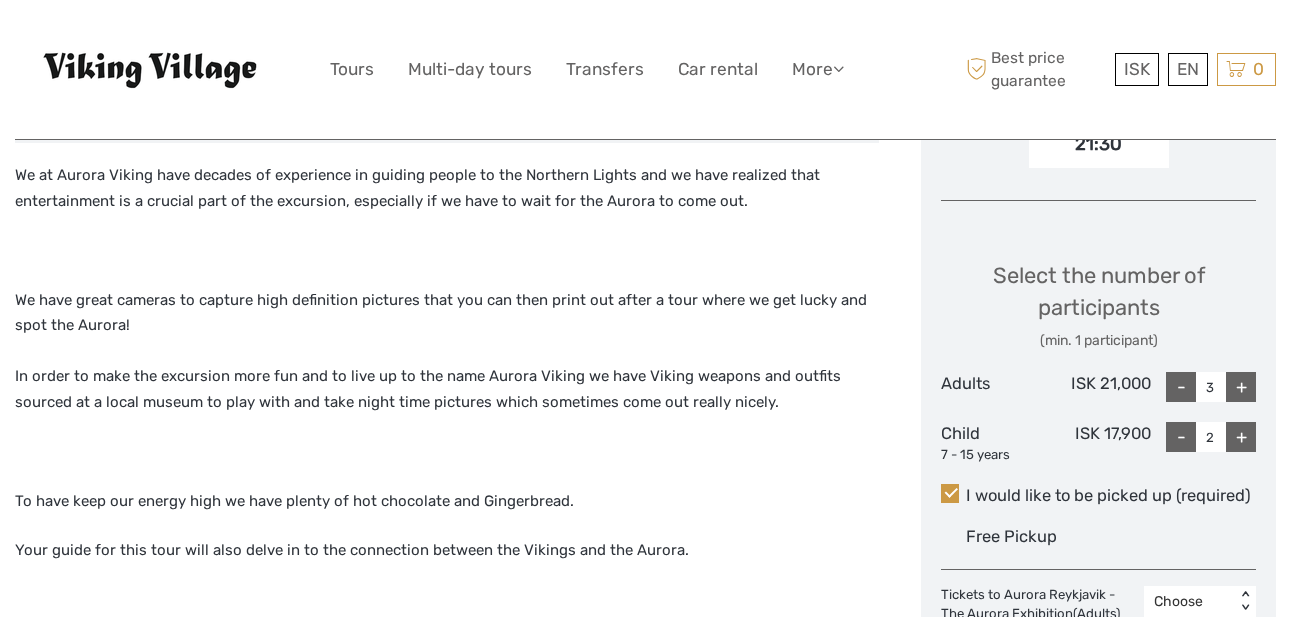 click on "+" at bounding box center (1241, 387) 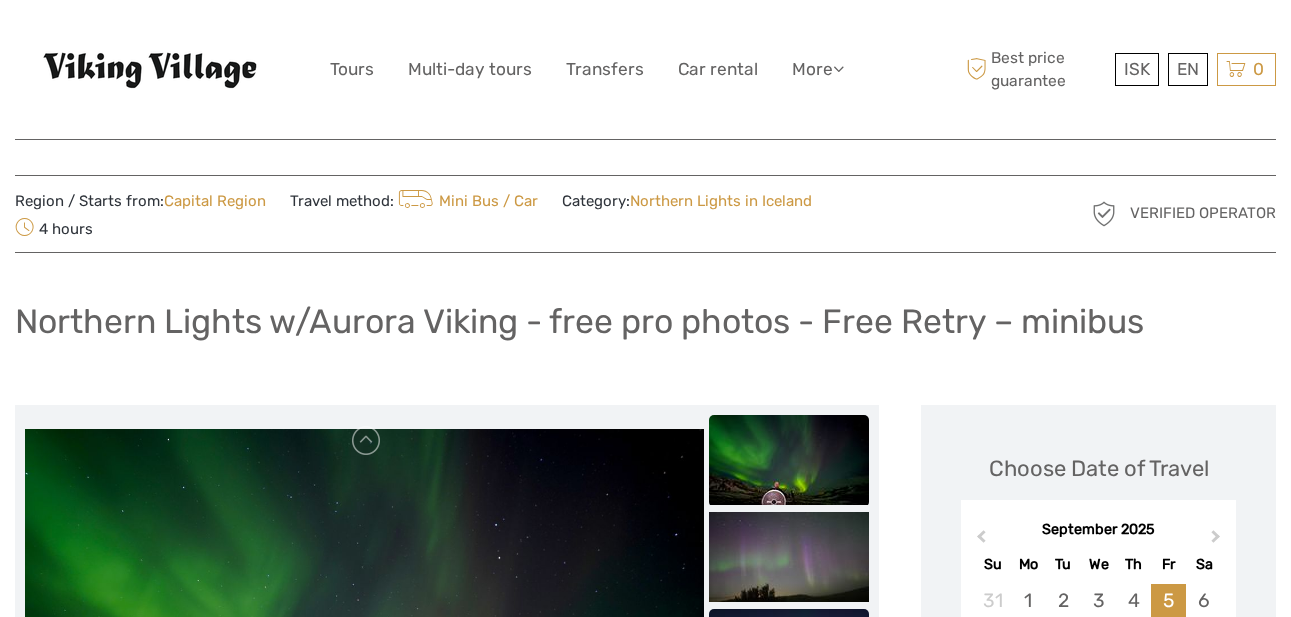 scroll, scrollTop: 0, scrollLeft: 0, axis: both 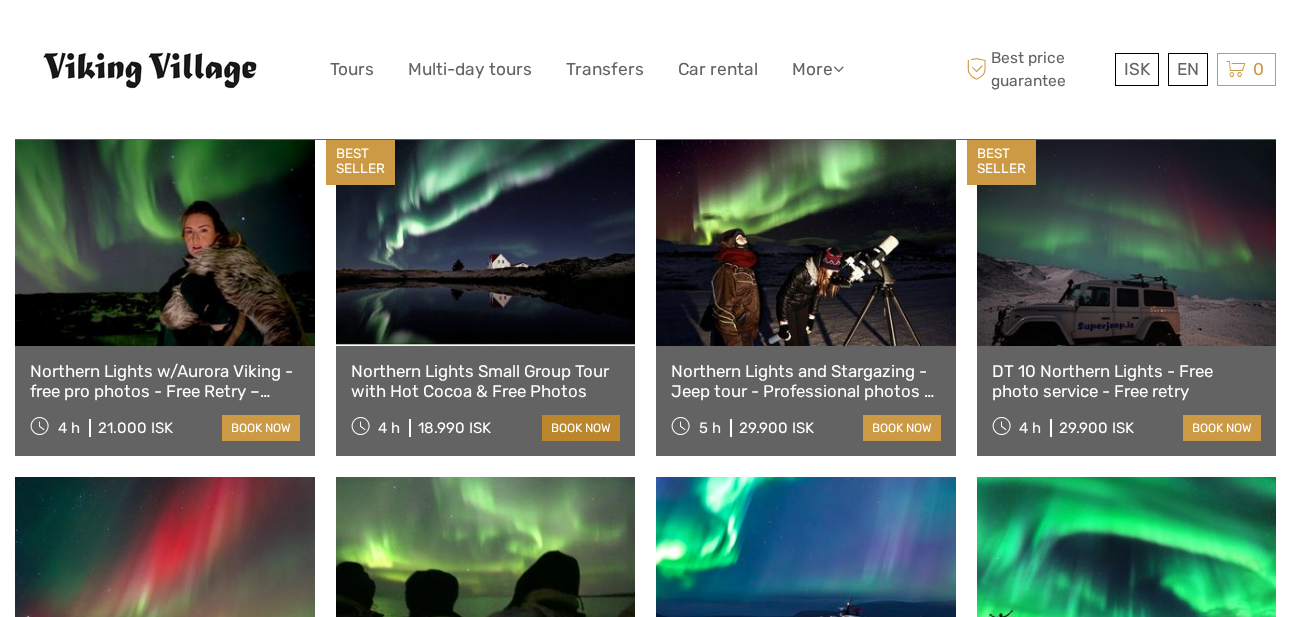 click on "book now" at bounding box center [581, 428] 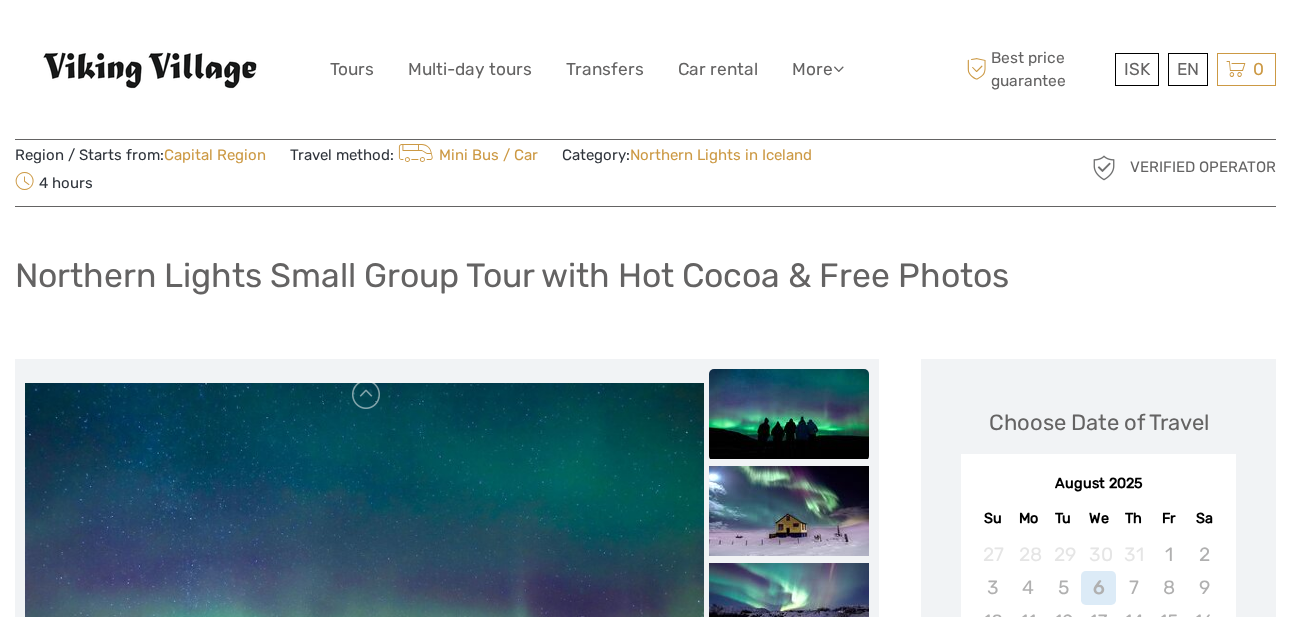scroll, scrollTop: 152, scrollLeft: 0, axis: vertical 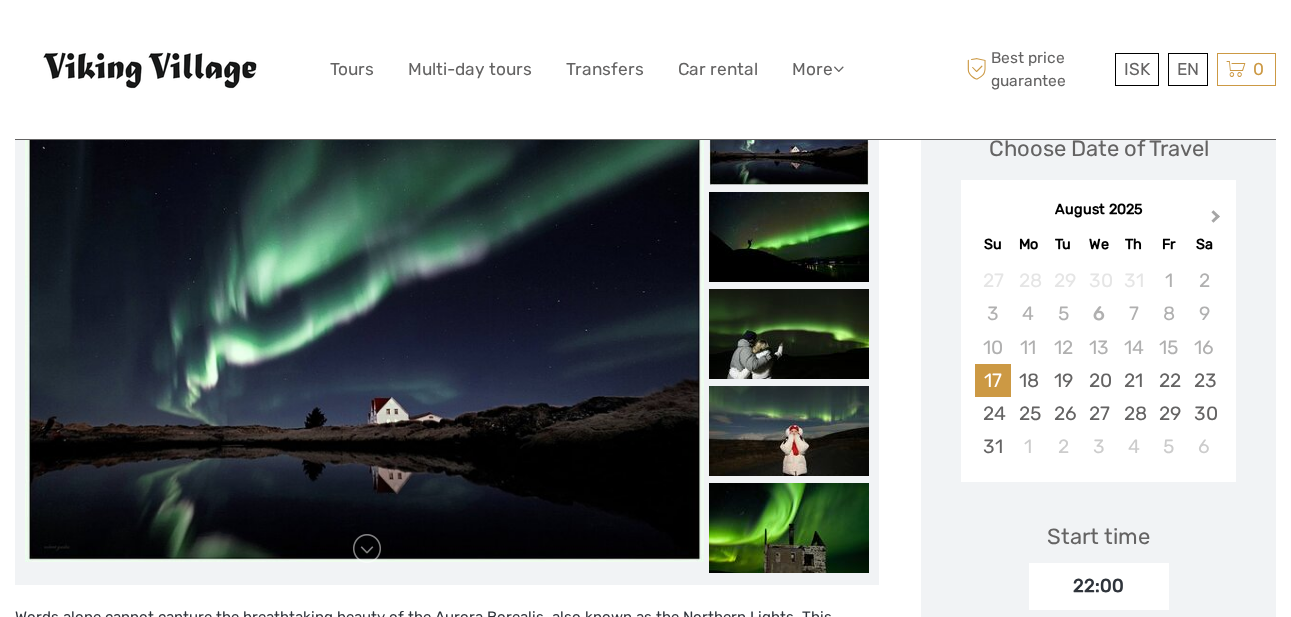 click on "Next Month" at bounding box center [1218, 221] 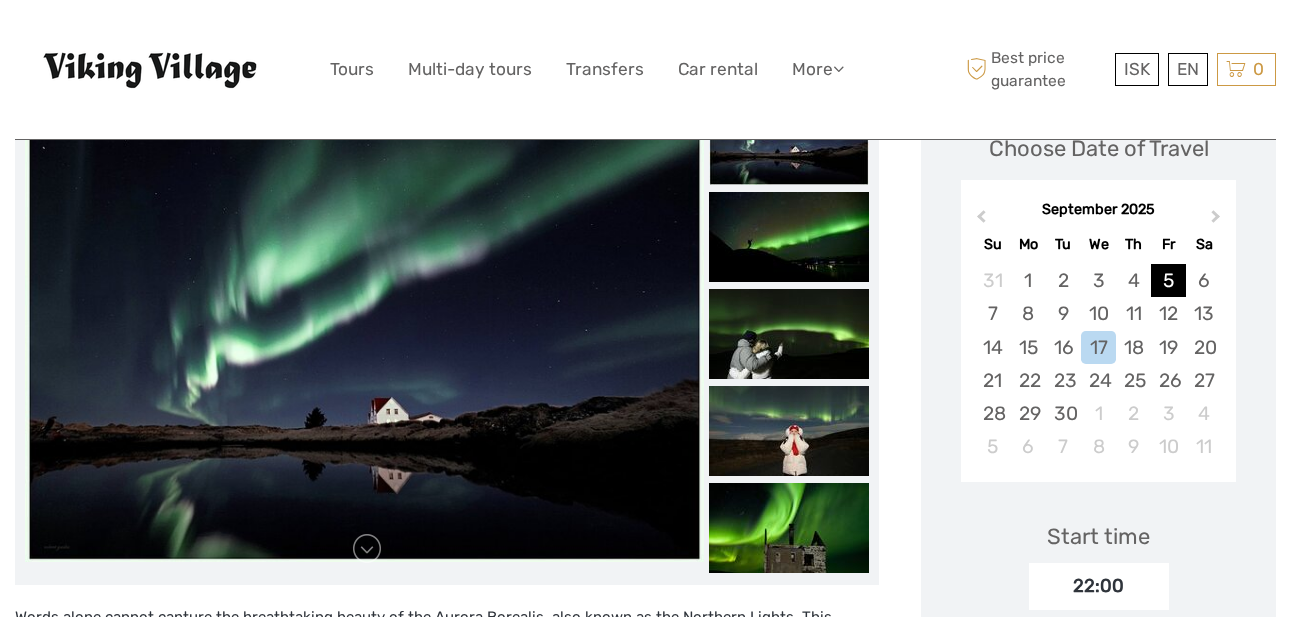 click on "5" at bounding box center (1168, 280) 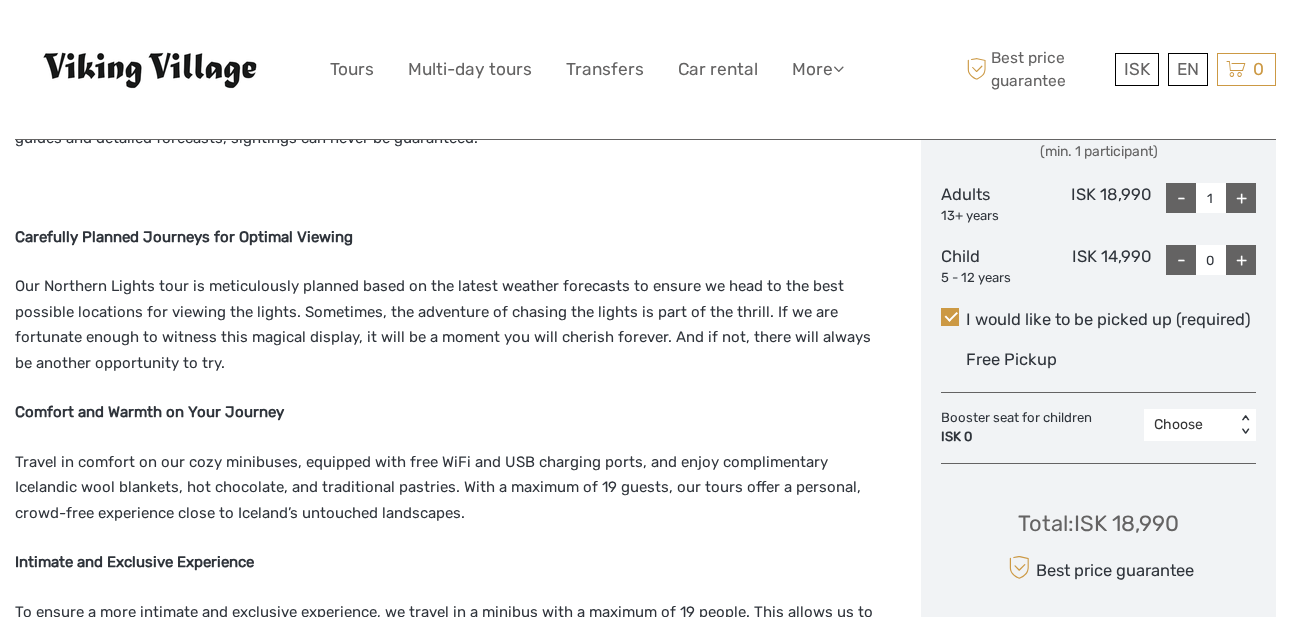 scroll, scrollTop: 971, scrollLeft: 0, axis: vertical 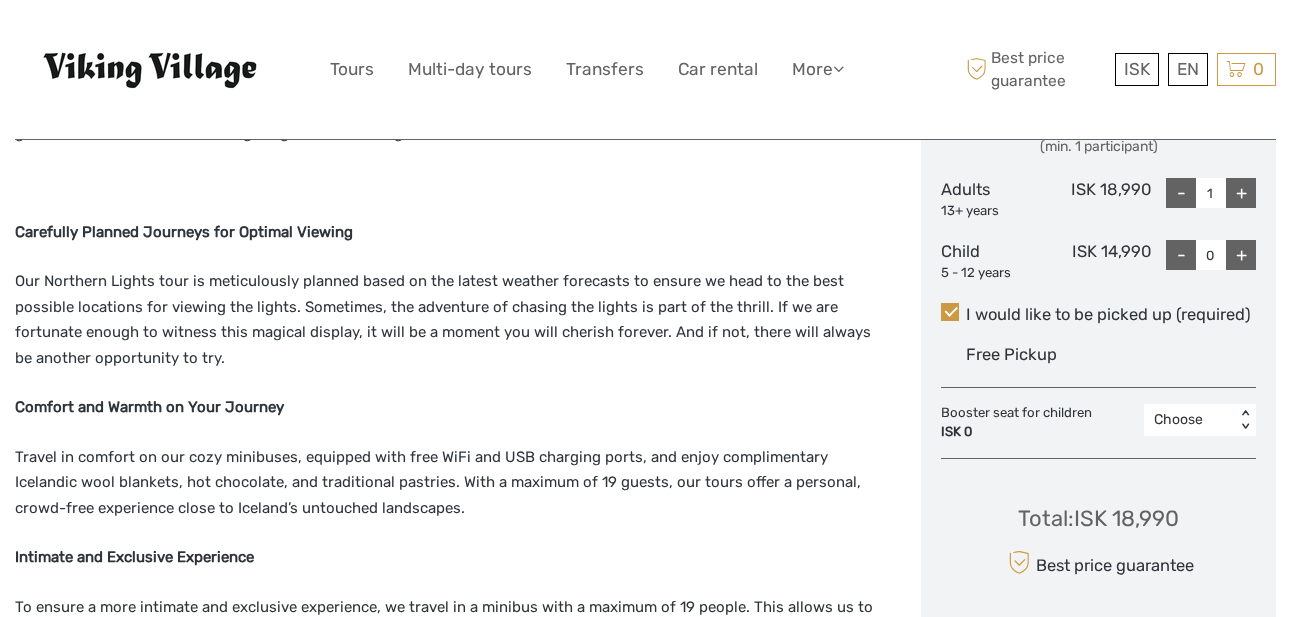 click on "+" at bounding box center (1241, 193) 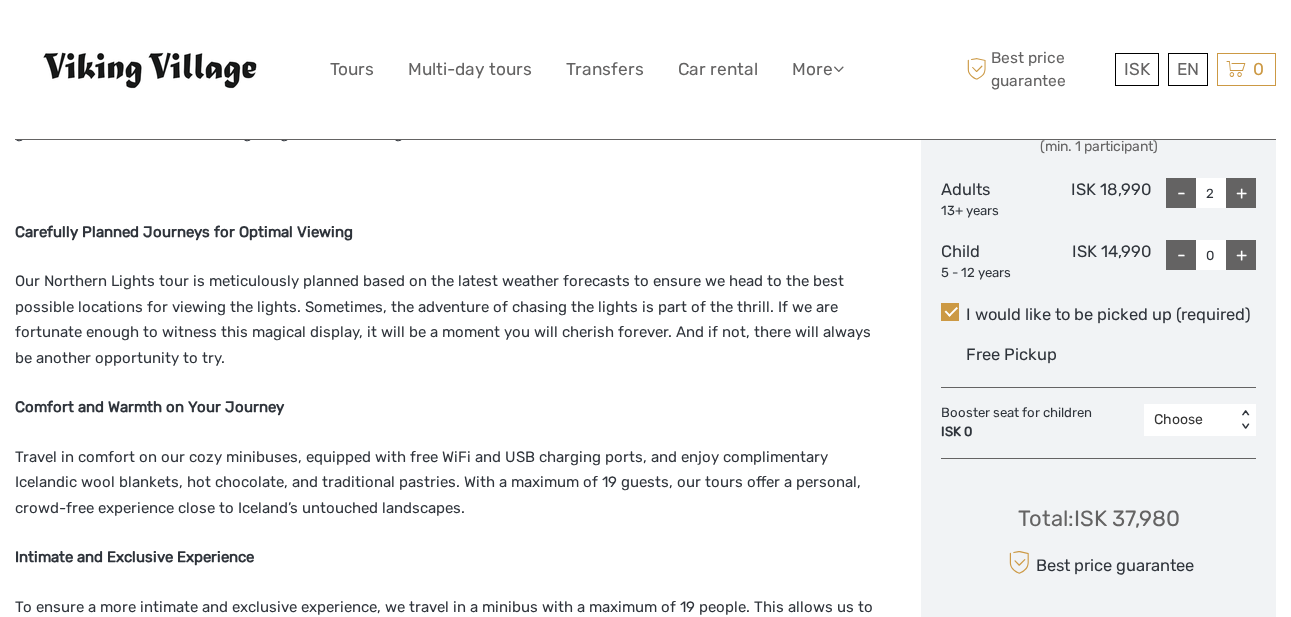 click on "+" at bounding box center [1241, 255] 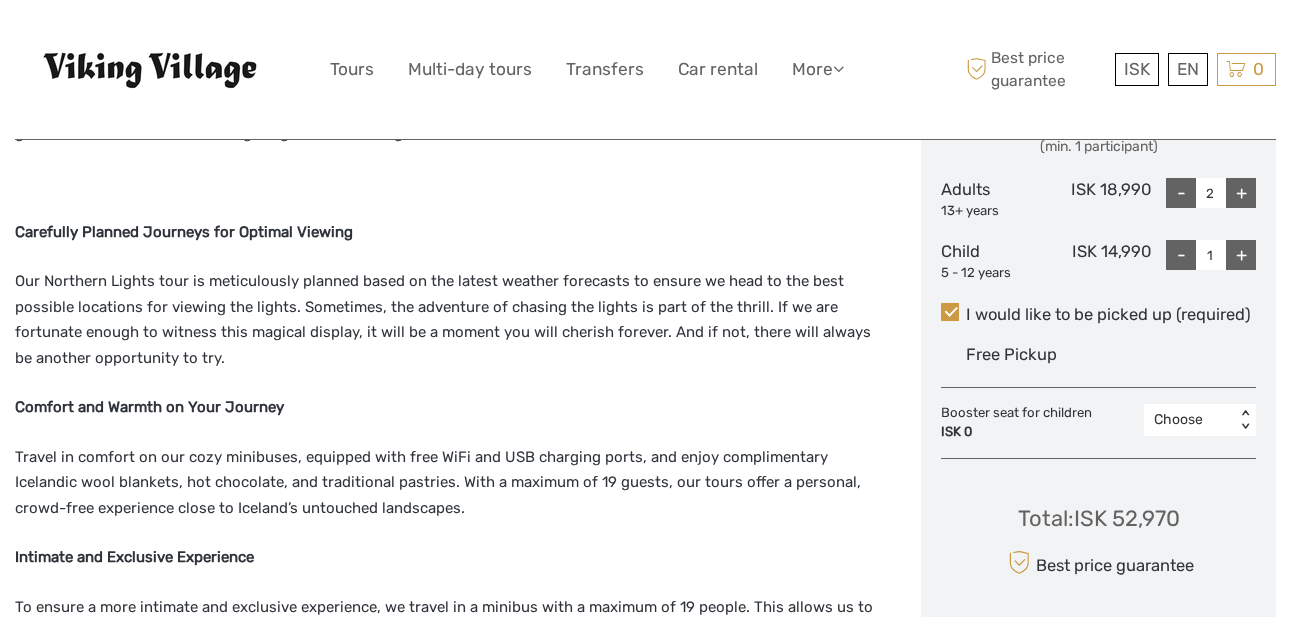 click on "+" at bounding box center (1241, 193) 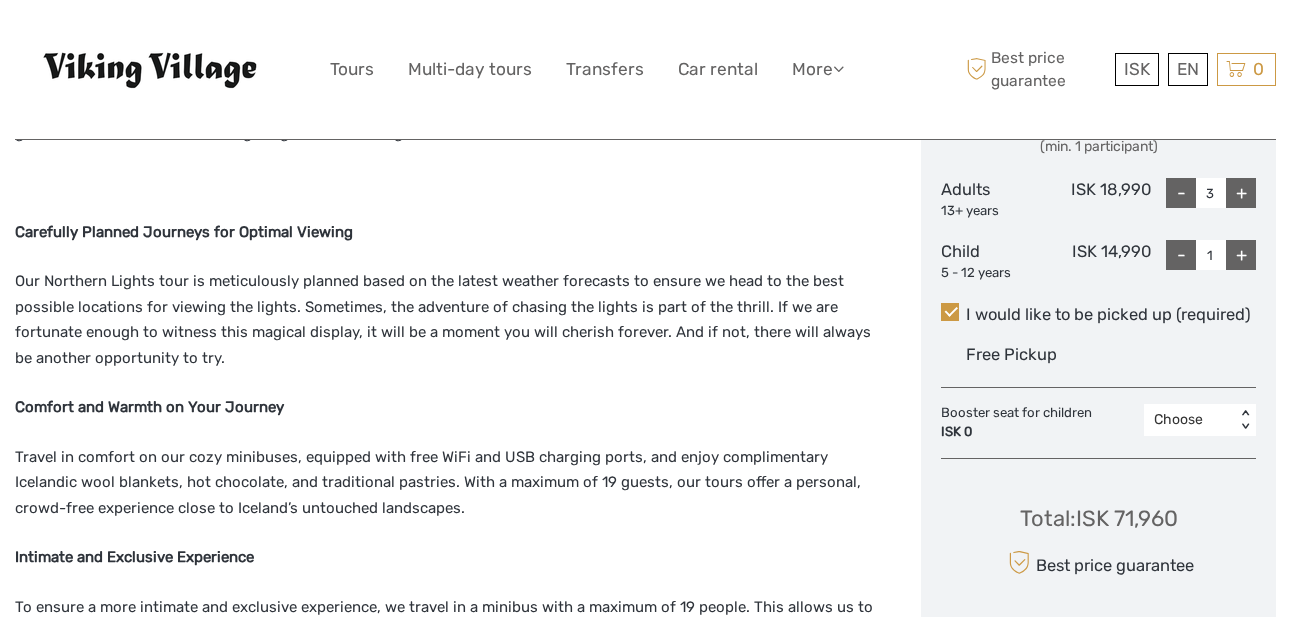 click on "+" at bounding box center [1241, 193] 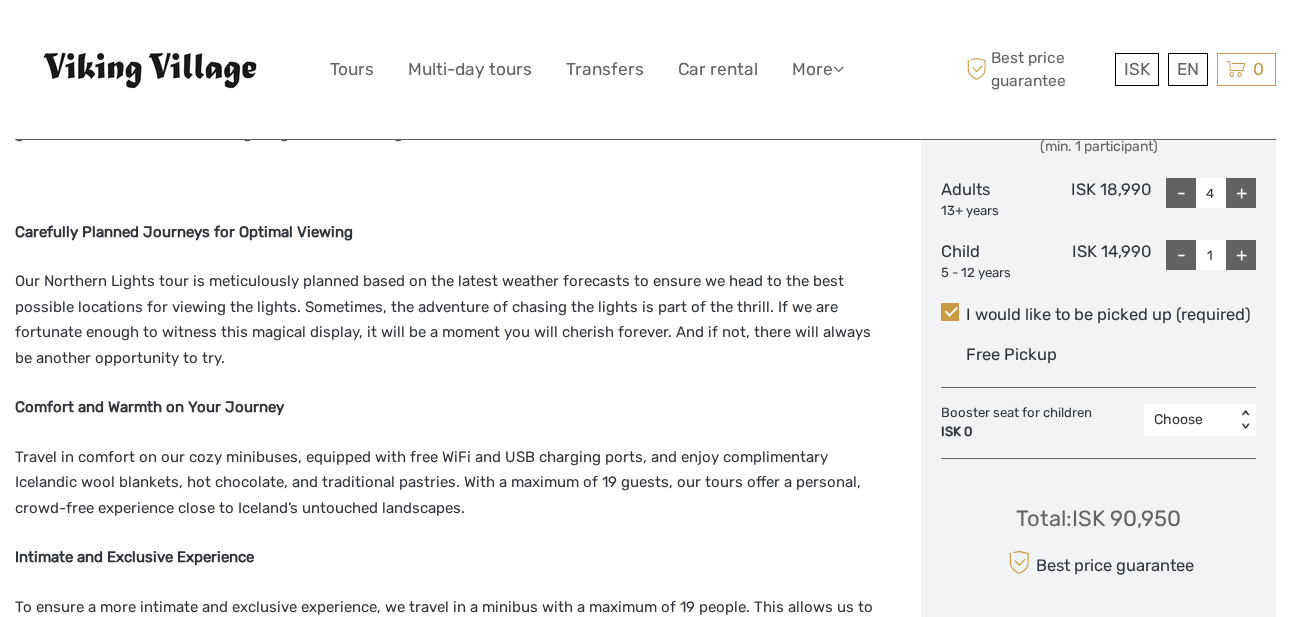 click on "+" at bounding box center (1241, 193) 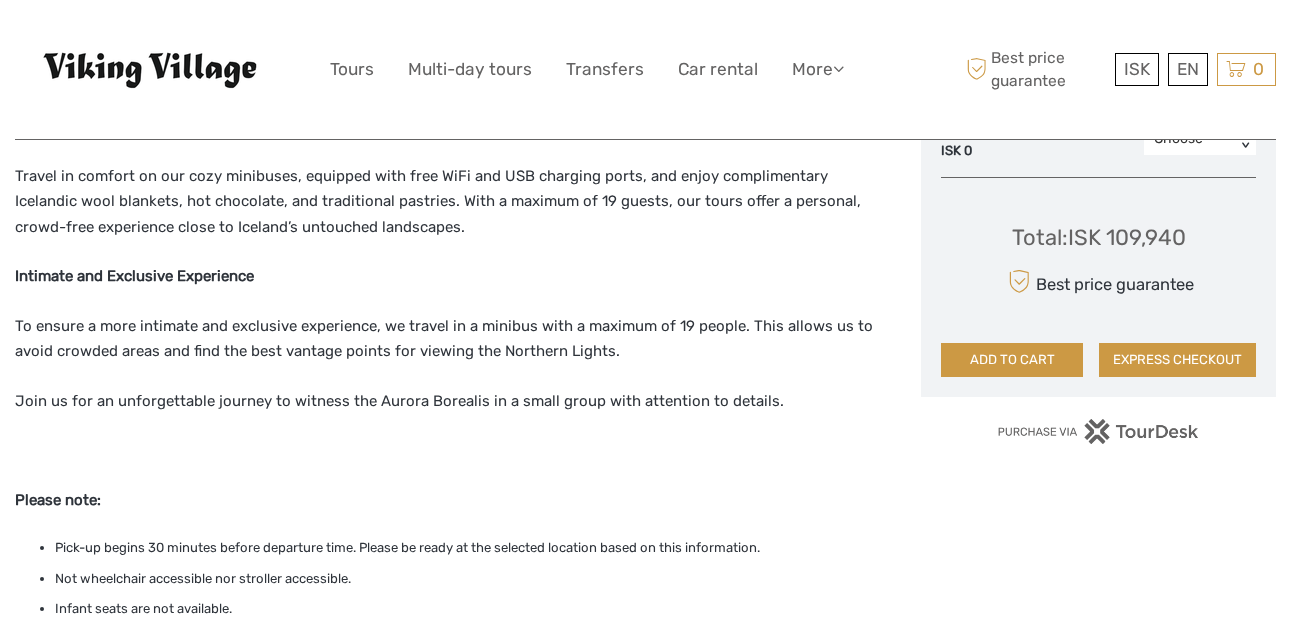 scroll, scrollTop: 1250, scrollLeft: 0, axis: vertical 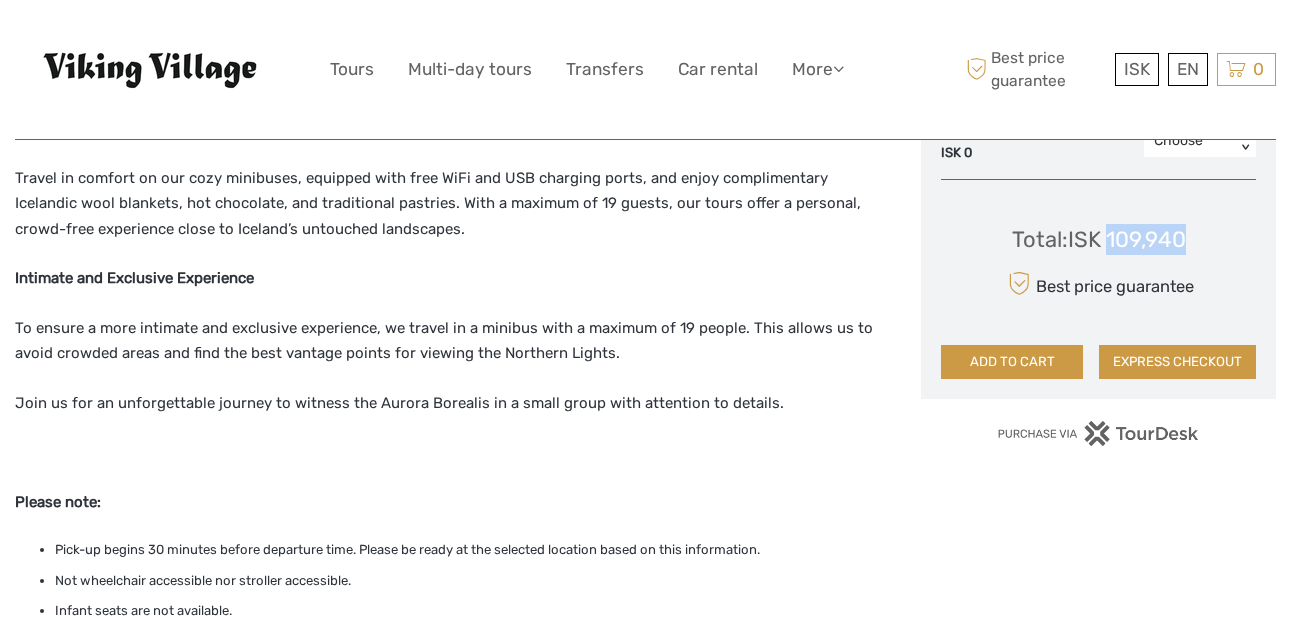 drag, startPoint x: 1198, startPoint y: 235, endPoint x: 1106, endPoint y: 237, distance: 92.021736 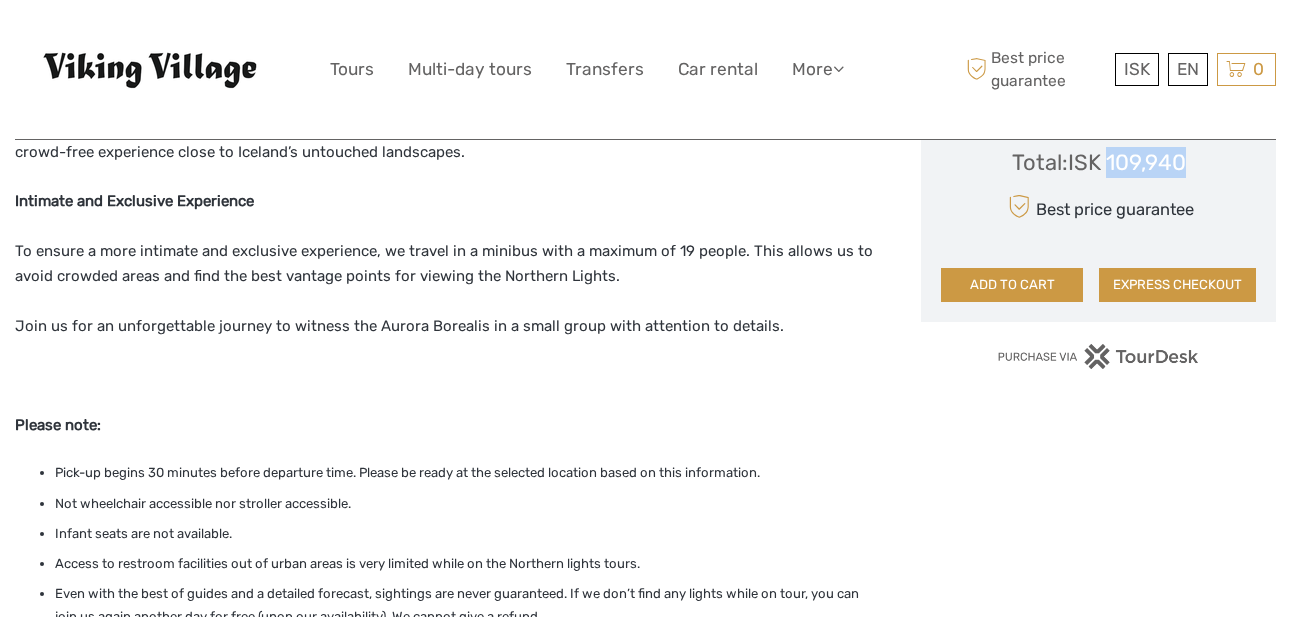 scroll, scrollTop: 1328, scrollLeft: 0, axis: vertical 